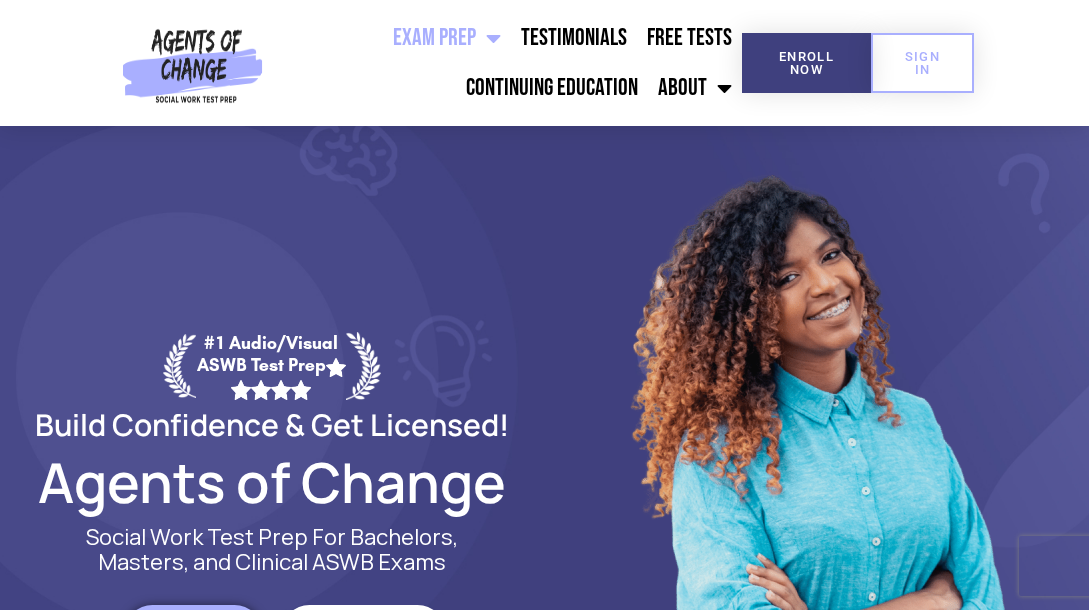 scroll, scrollTop: 0, scrollLeft: 0, axis: both 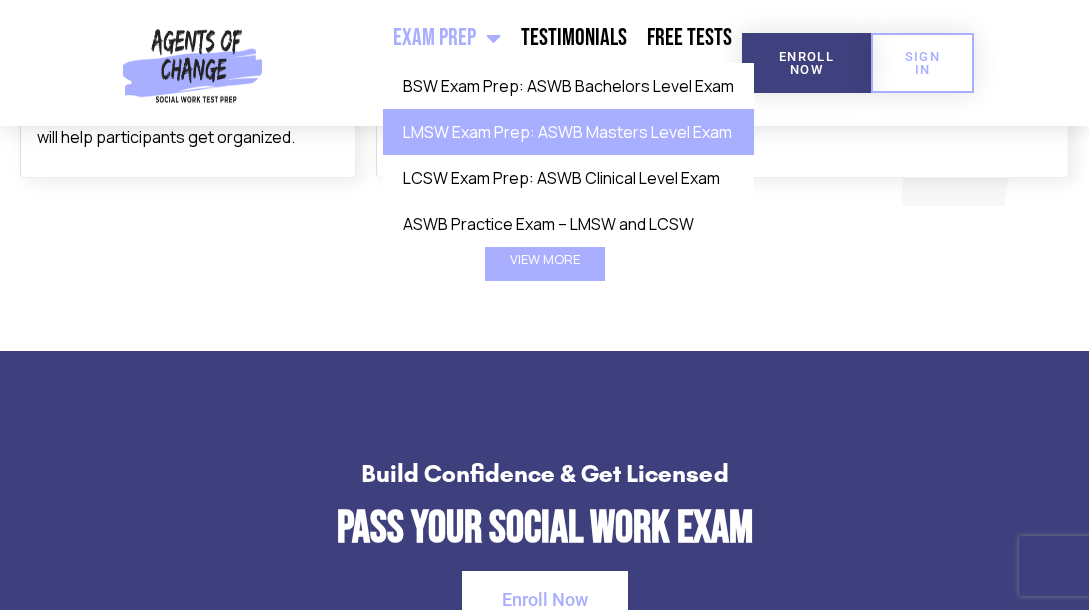 click on "LMSW Exam Prep: ASWB Masters Level Exam" 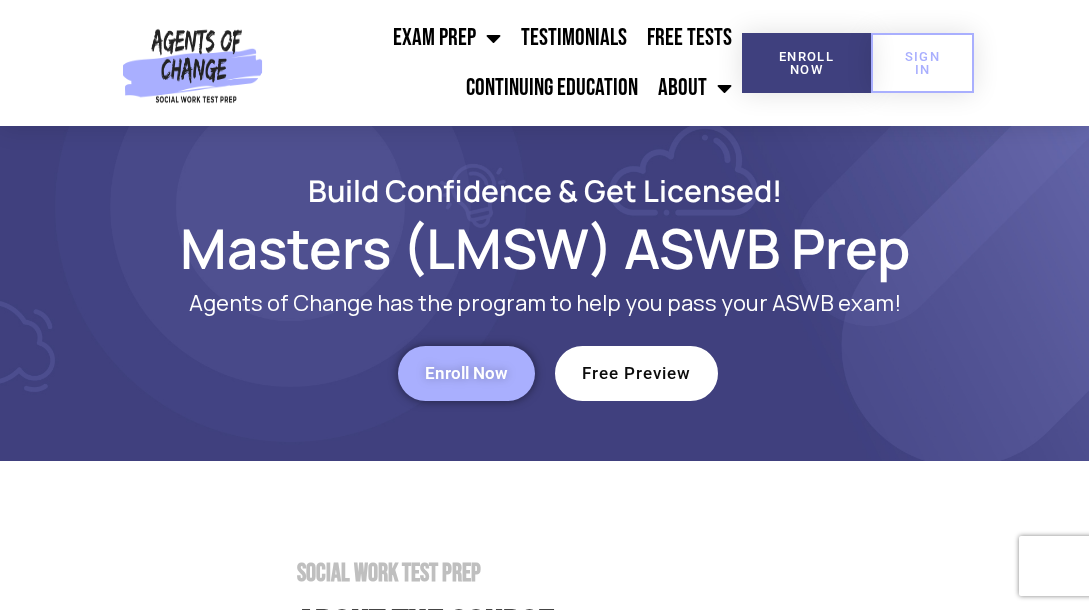 scroll, scrollTop: 0, scrollLeft: 0, axis: both 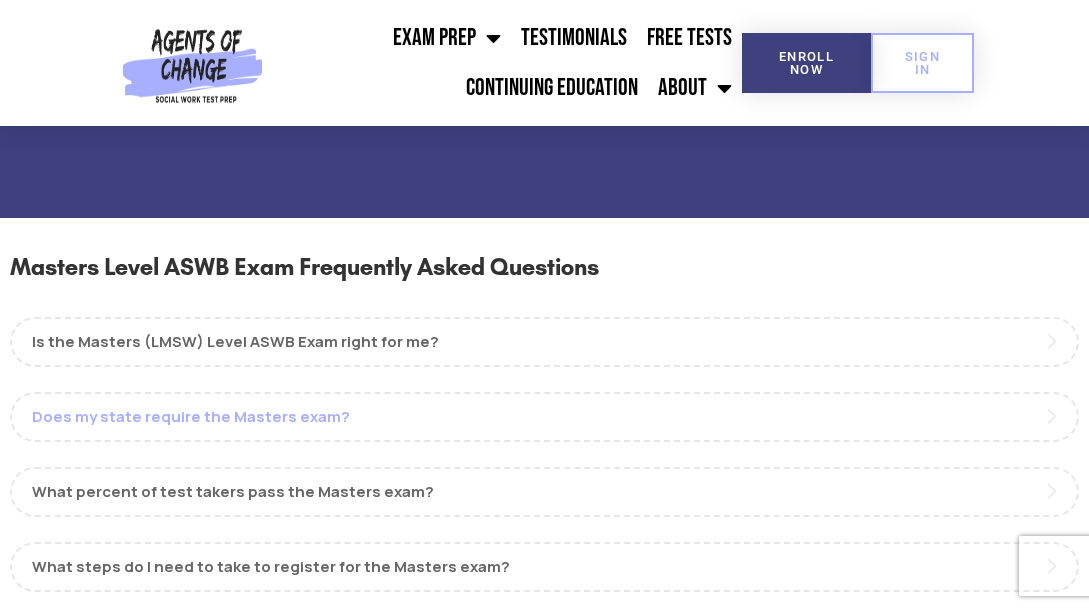 click on "Does my state require the Masters exam?" at bounding box center [544, 417] 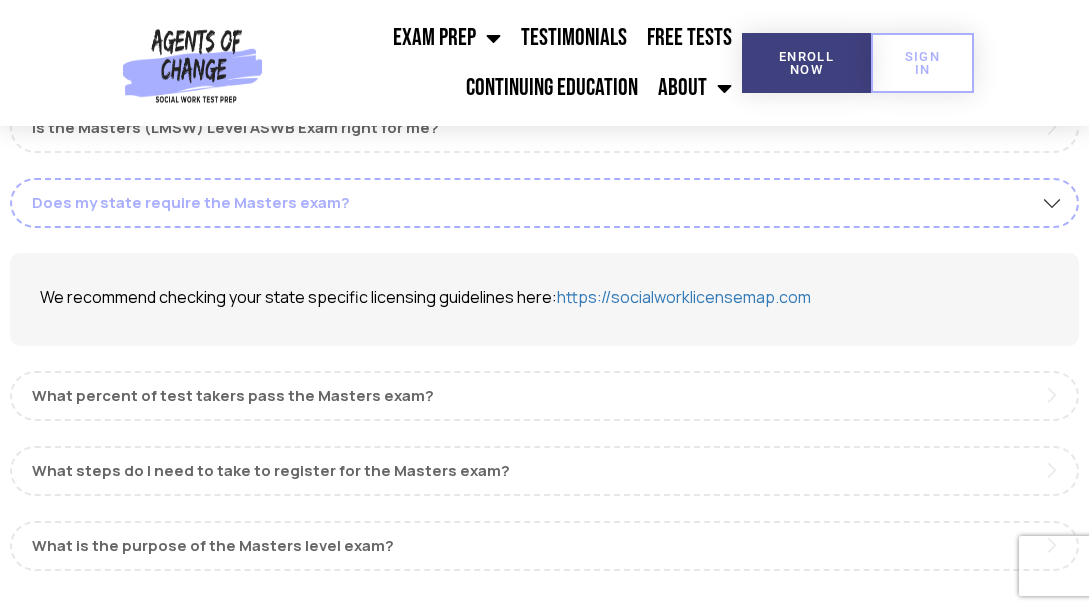 scroll, scrollTop: 1934, scrollLeft: 0, axis: vertical 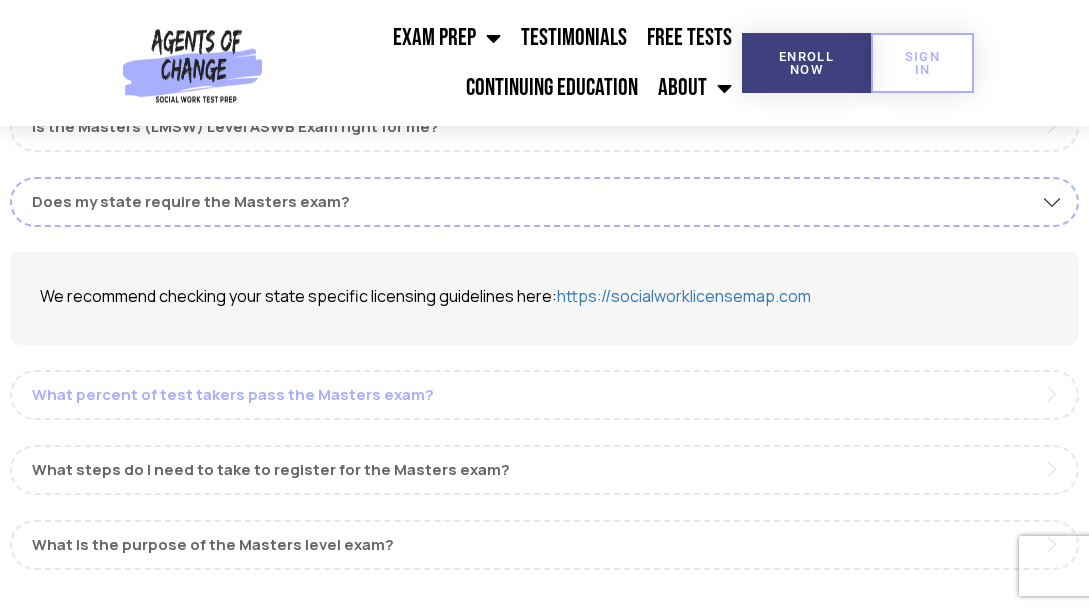 click on "What percent of test takers pass the Masters exam?" at bounding box center [544, 395] 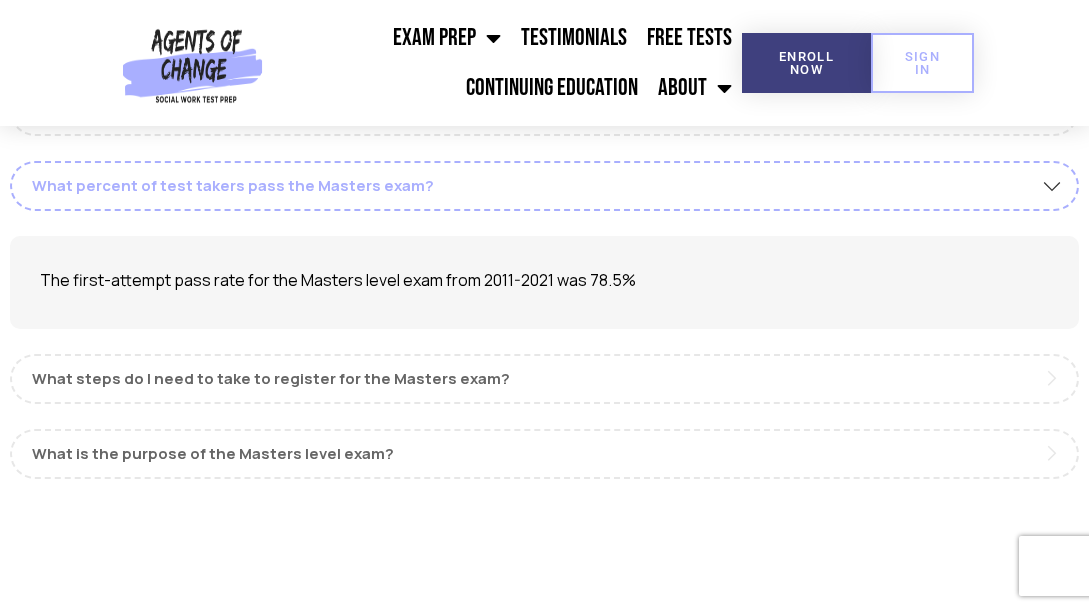 scroll, scrollTop: 2027, scrollLeft: 0, axis: vertical 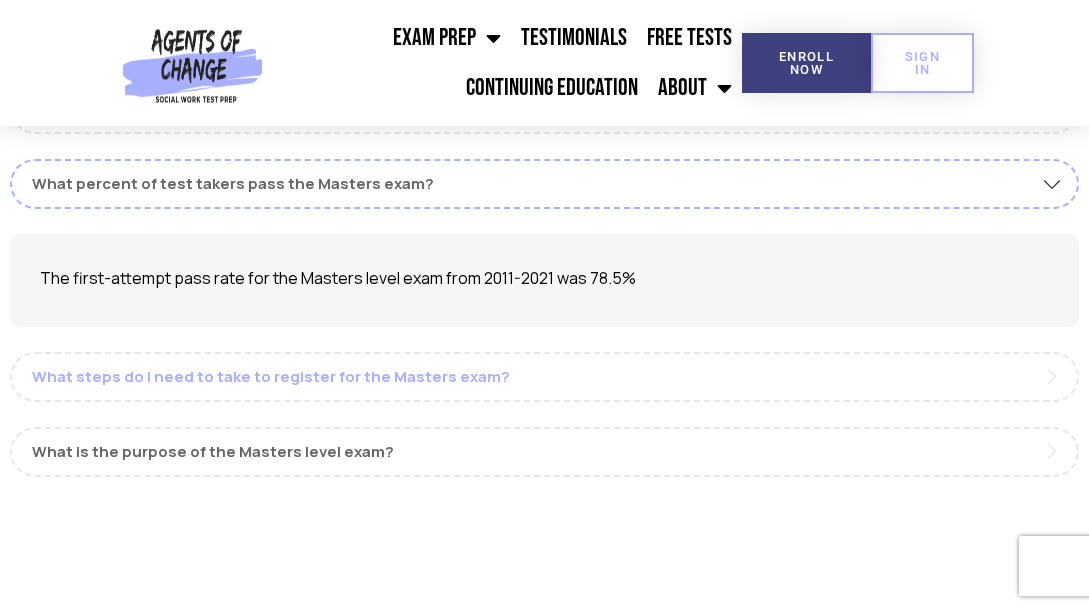 click on "What steps do I need to take to register for the Masters exam?" at bounding box center (544, 377) 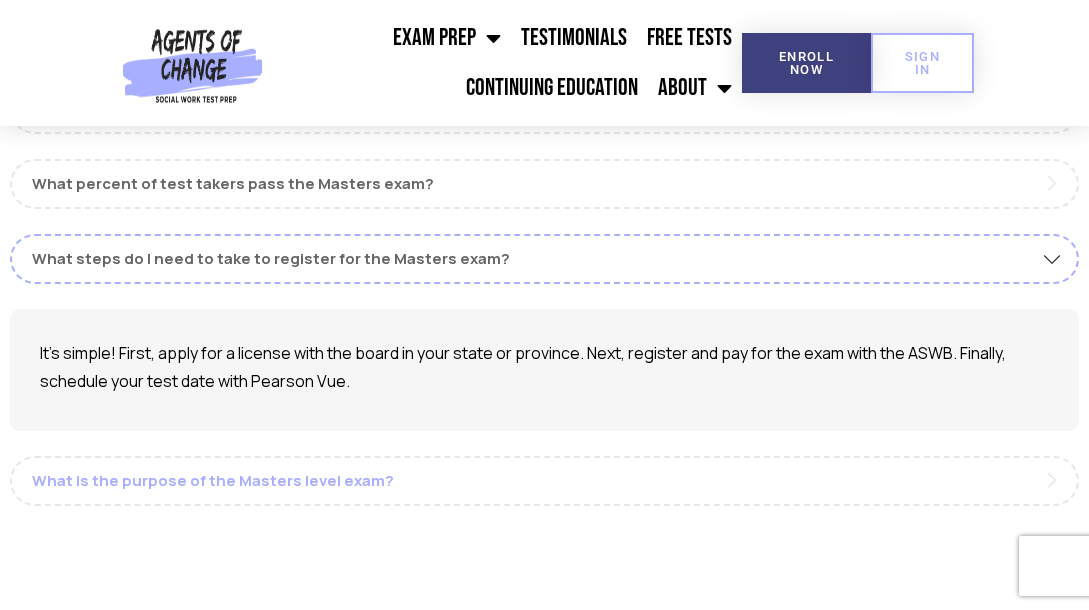 click on "What is the purpose of the Masters level exam?" at bounding box center [544, 481] 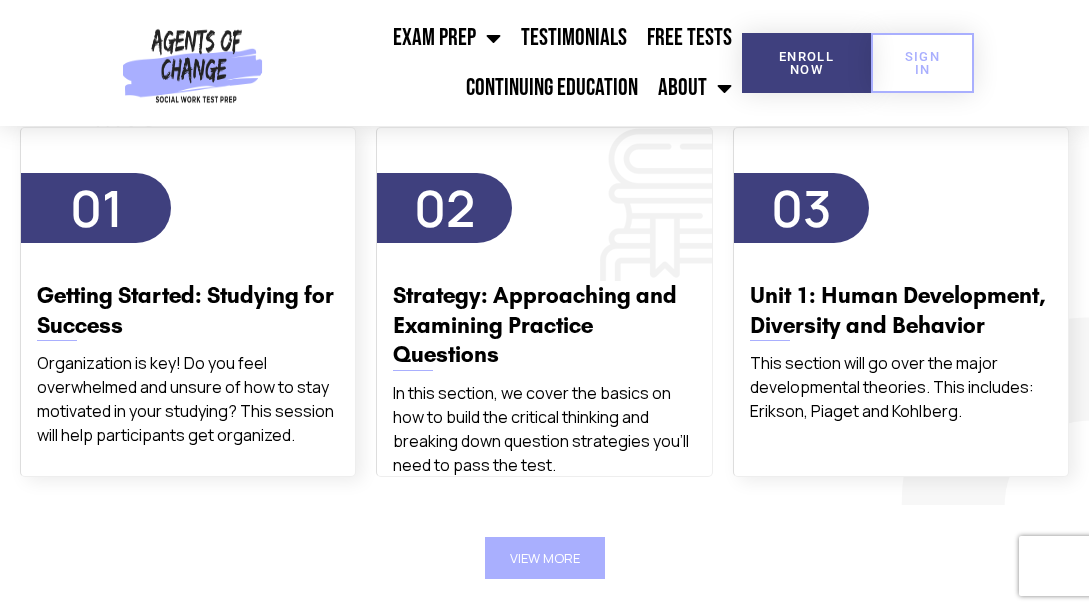 scroll, scrollTop: 3645, scrollLeft: 0, axis: vertical 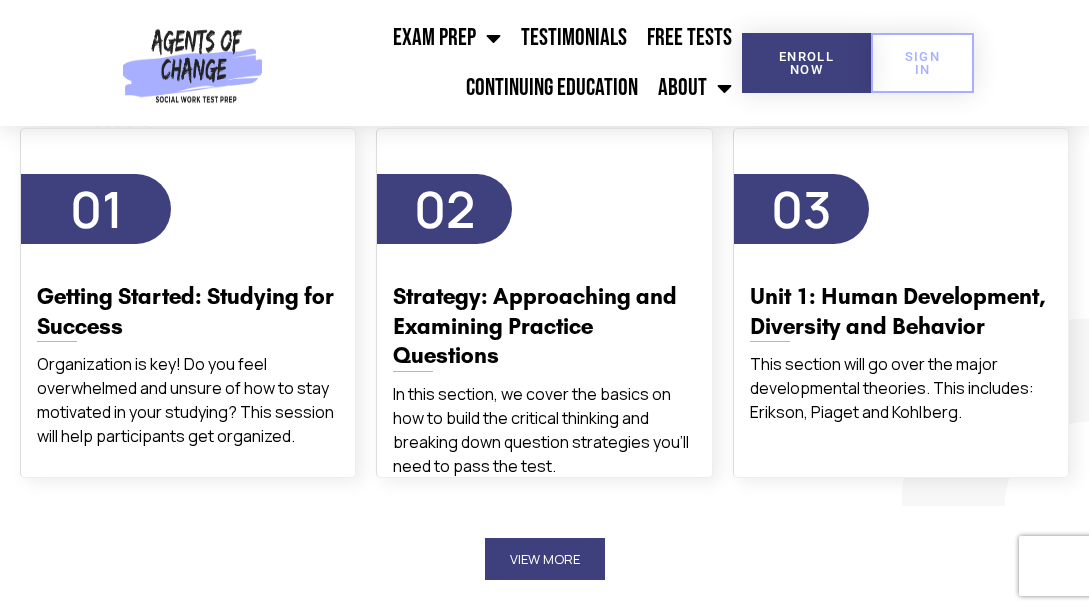 click on "View More" at bounding box center (545, 559) 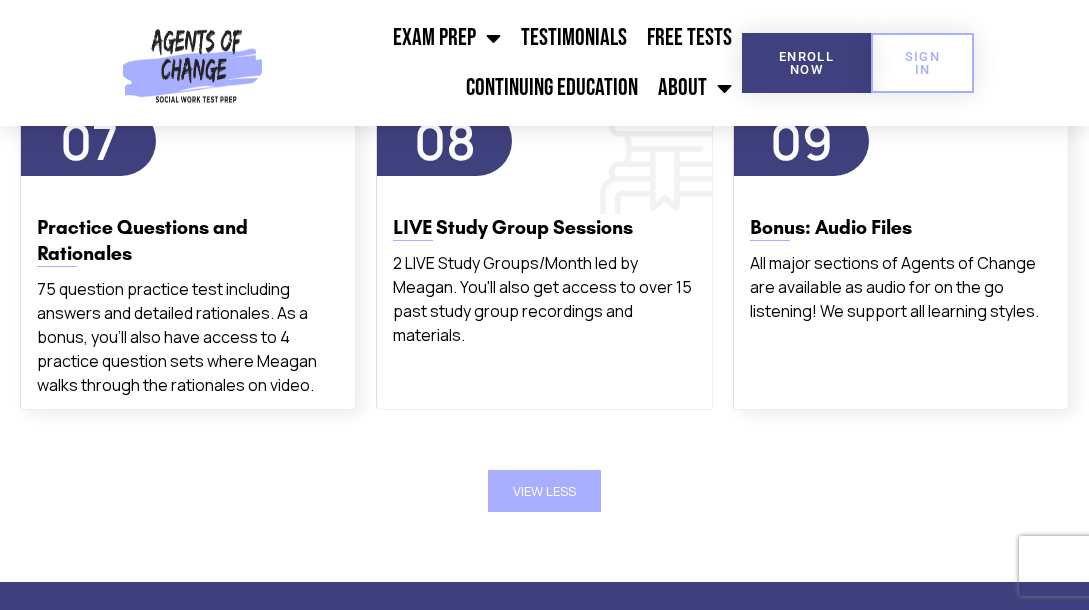 scroll, scrollTop: 4534, scrollLeft: 0, axis: vertical 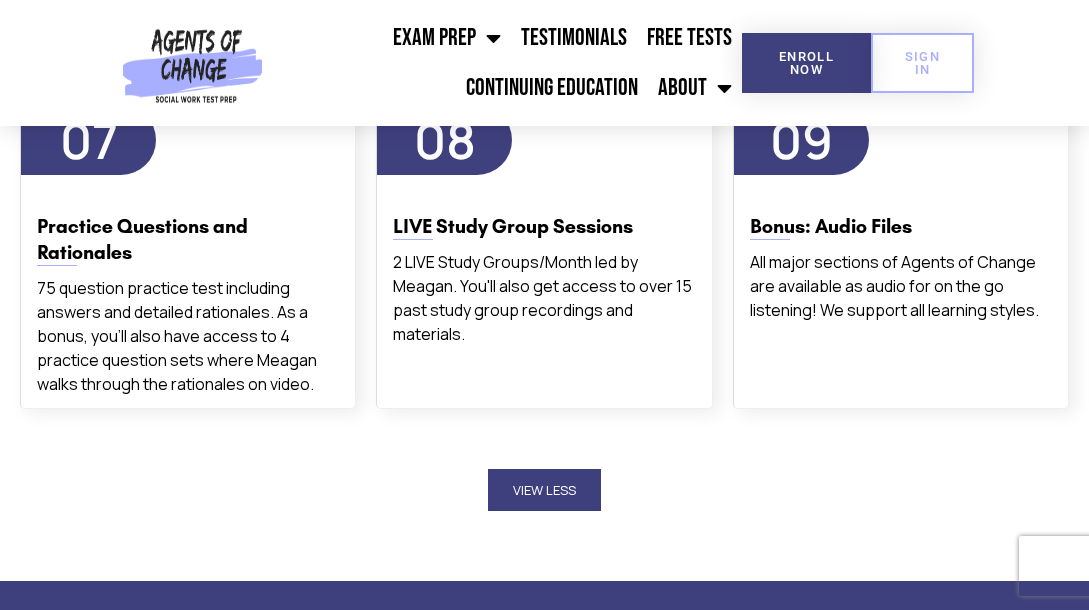 click on "View Less" at bounding box center [544, 490] 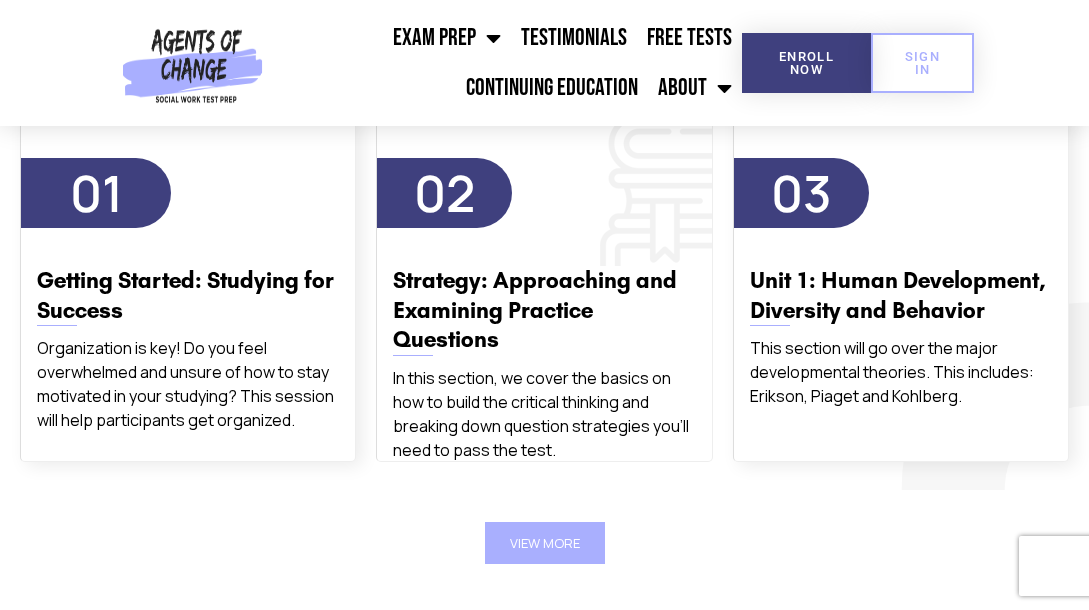 scroll, scrollTop: 3662, scrollLeft: 0, axis: vertical 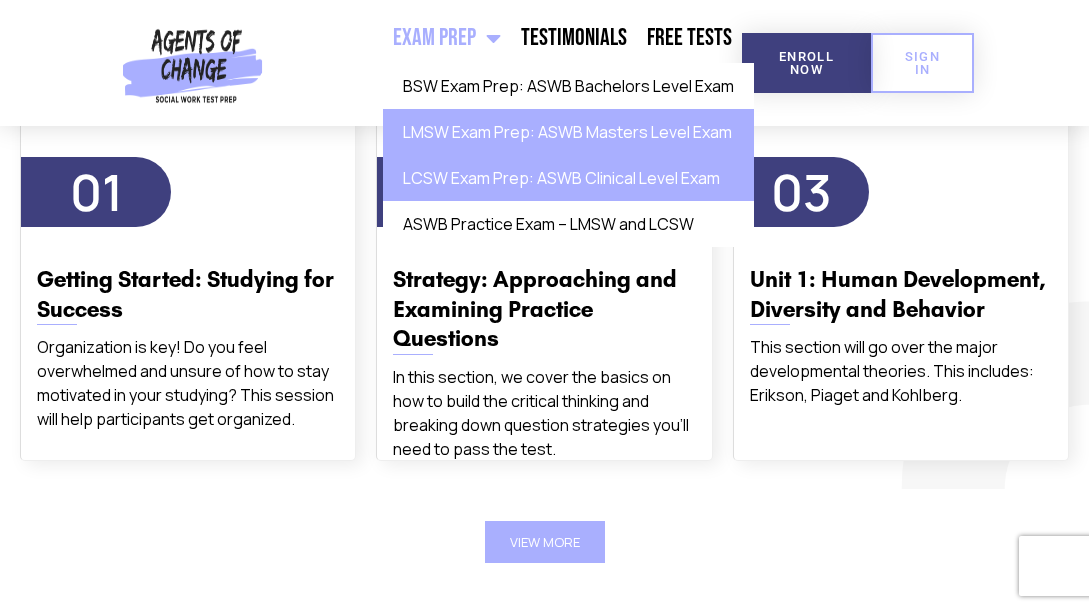 click on "LCSW Exam Prep: ASWB Clinical Level Exam" 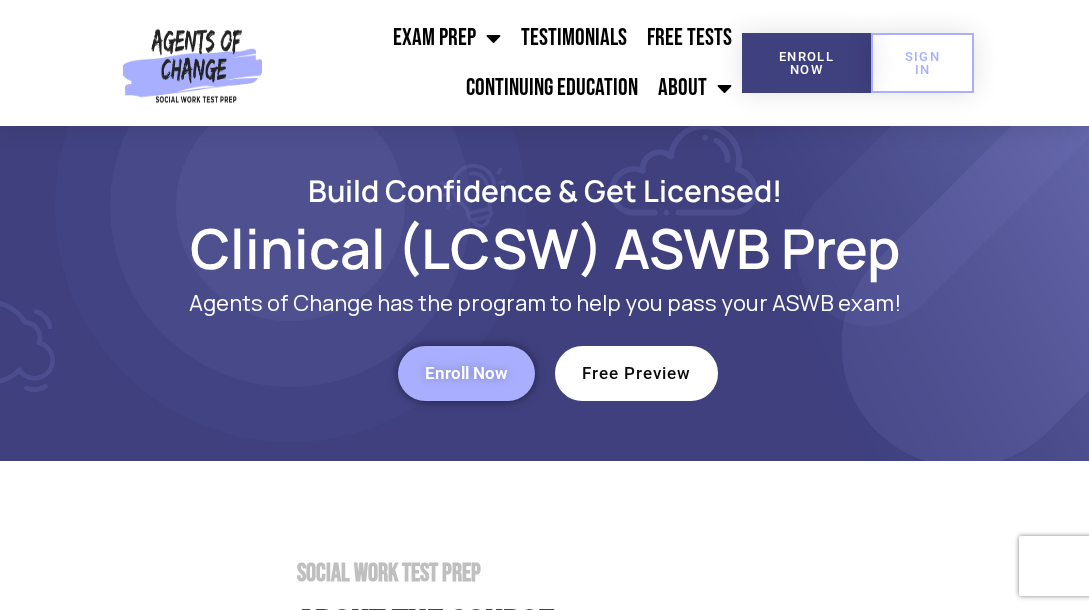 scroll, scrollTop: 0, scrollLeft: 0, axis: both 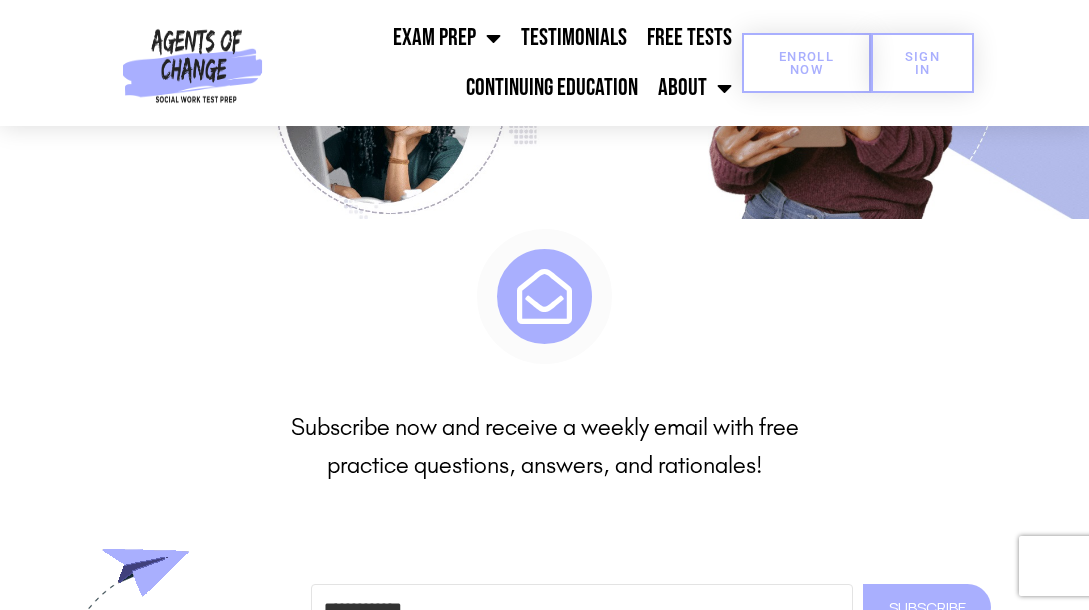 click on "Enroll Now" at bounding box center (806, 63) 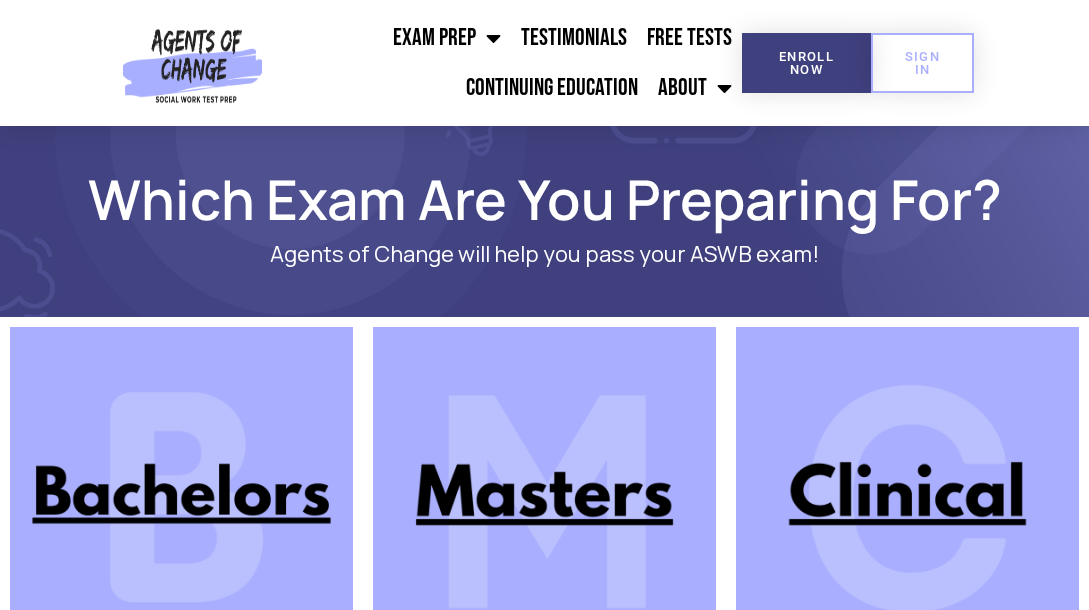 scroll, scrollTop: 0, scrollLeft: 0, axis: both 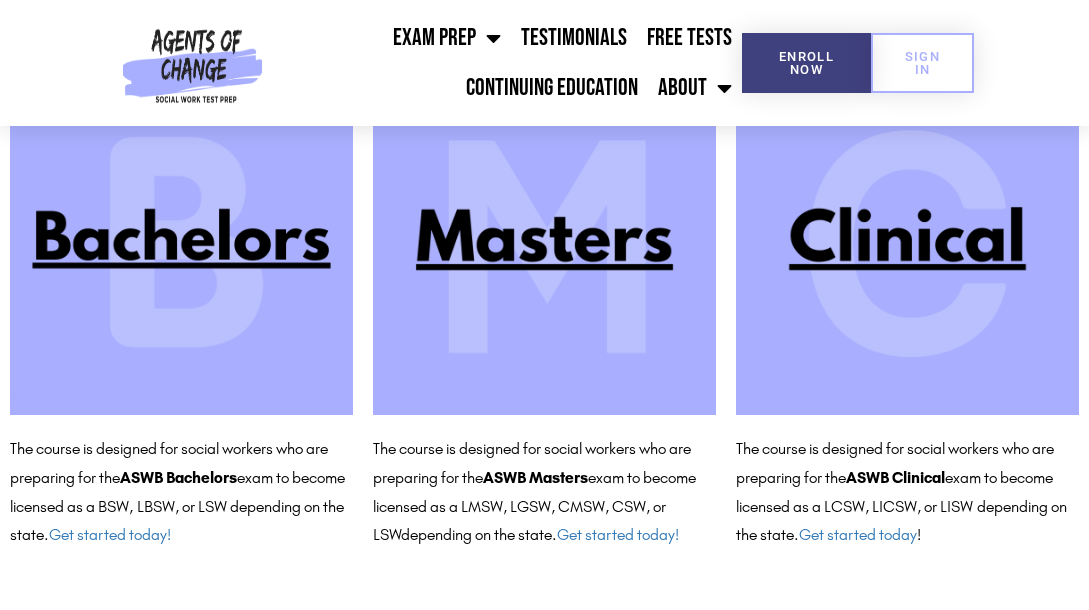 click at bounding box center [907, 243] 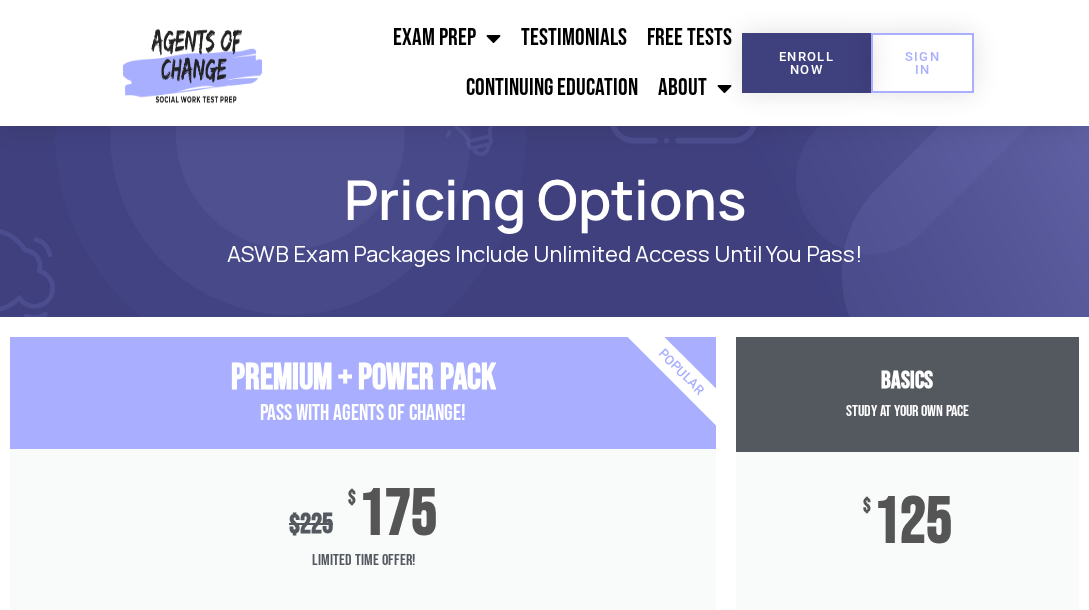 scroll, scrollTop: 0, scrollLeft: 0, axis: both 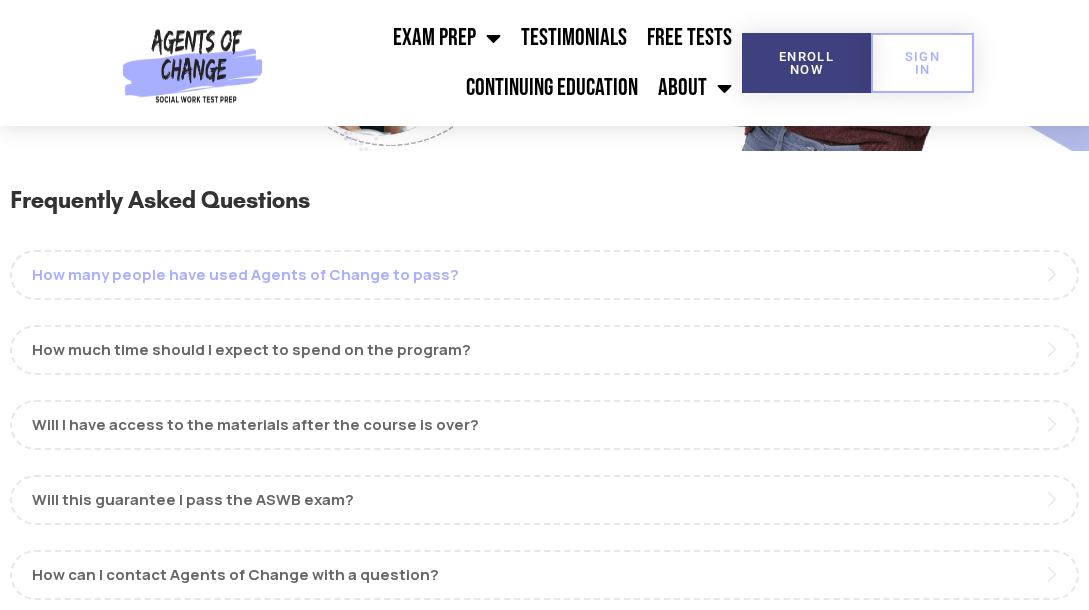 click on "How many people have used Agents of Change to pass?" at bounding box center (544, 275) 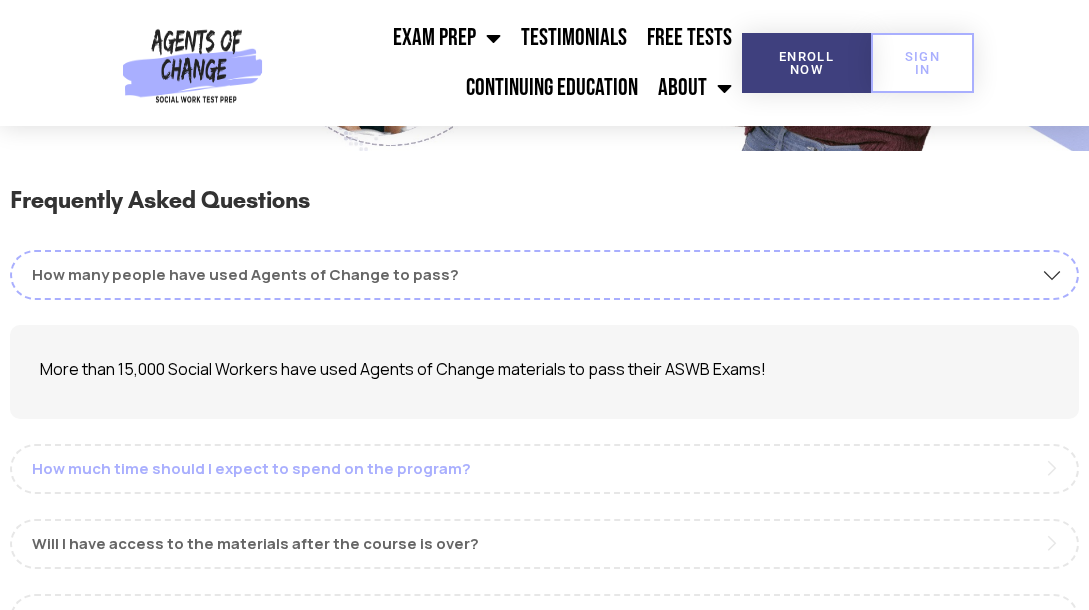 click on "How much time should I expect to spend on the program?" at bounding box center (544, 469) 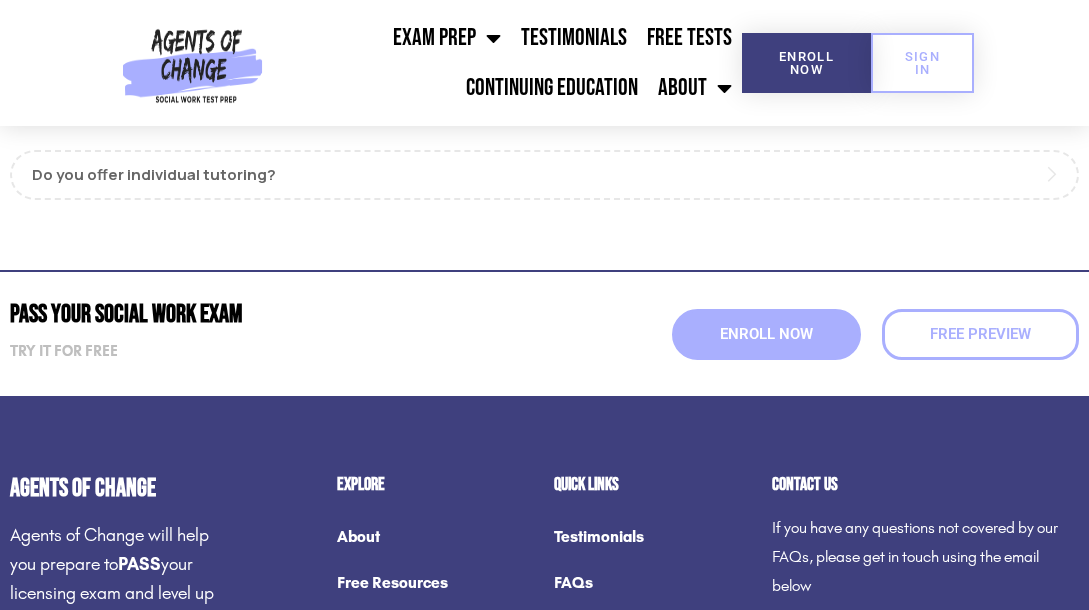 scroll, scrollTop: 2830, scrollLeft: 0, axis: vertical 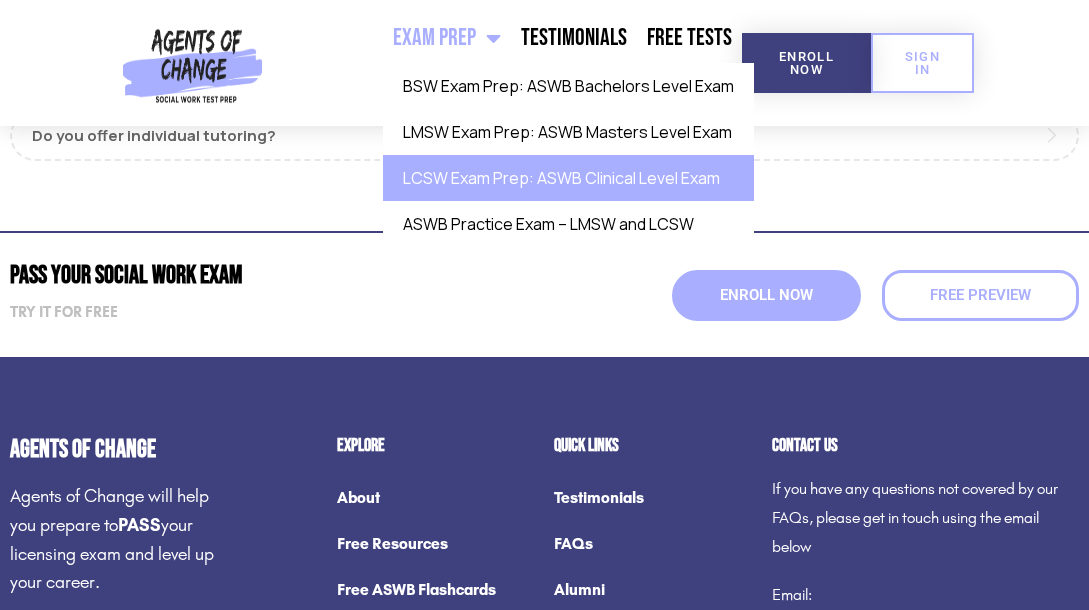 click on "LCSW Exam Prep: ASWB Clinical Level Exam" 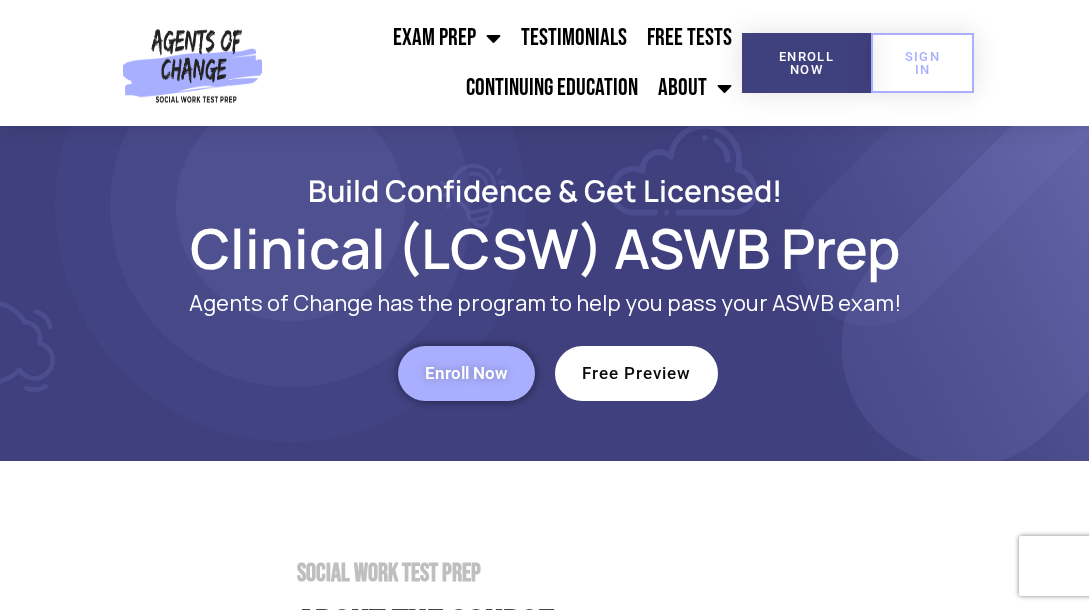 scroll, scrollTop: 0, scrollLeft: 0, axis: both 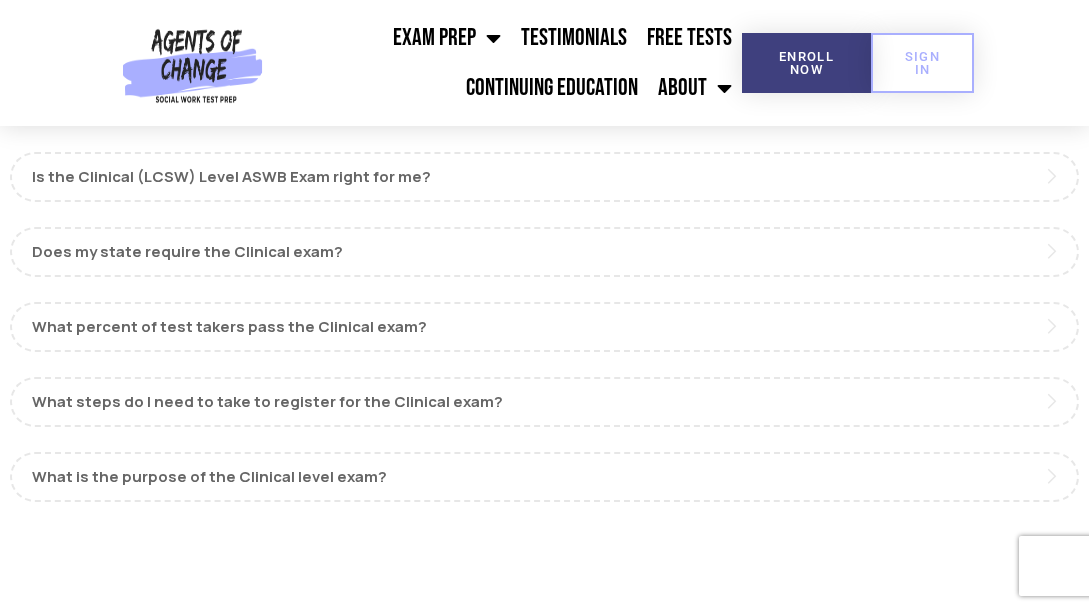 click on "Is the Clinical (LCSW) Level ASWB Exam right for me?
To take this exam, you need to have a Master's degree in social work. Depending on your [STATE]'s requirements, you may also need a minimum number of hours of clinical supervision by a licensed social worker.
Does my [STATE] require the Clinical exam?
We recommend checking your [STATE] specific licensing guidelines here:  https://socialworklicensemap.com
What percent of test takers pass the Clinical exam?
The first attempt pass rate for the Clinical level exam from 2011-2021 is 76.1%
What steps do I need to take to register for the Clinical exam?" at bounding box center (544, 327) 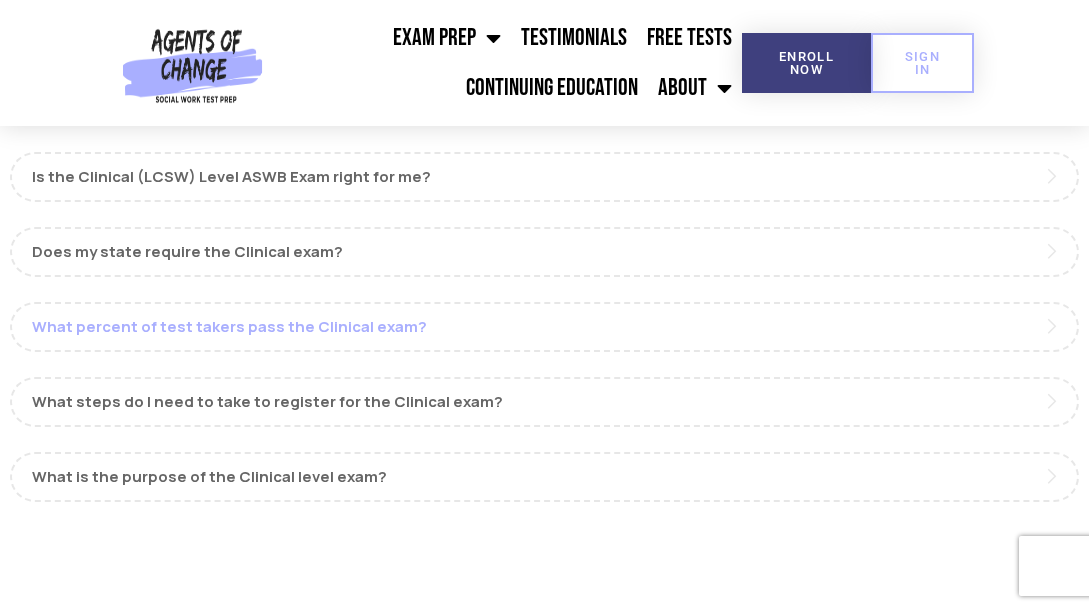 click on "What percent of test takers pass the Clinical exam?" at bounding box center [544, 327] 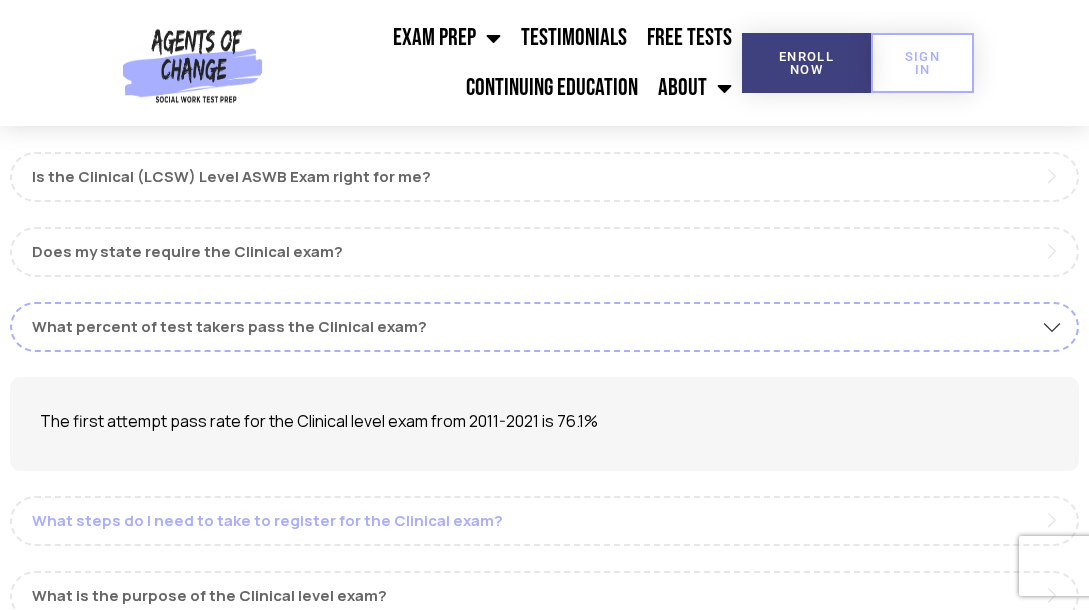 click on "What steps do I need to take to register for the Clinical exam?" at bounding box center (544, 521) 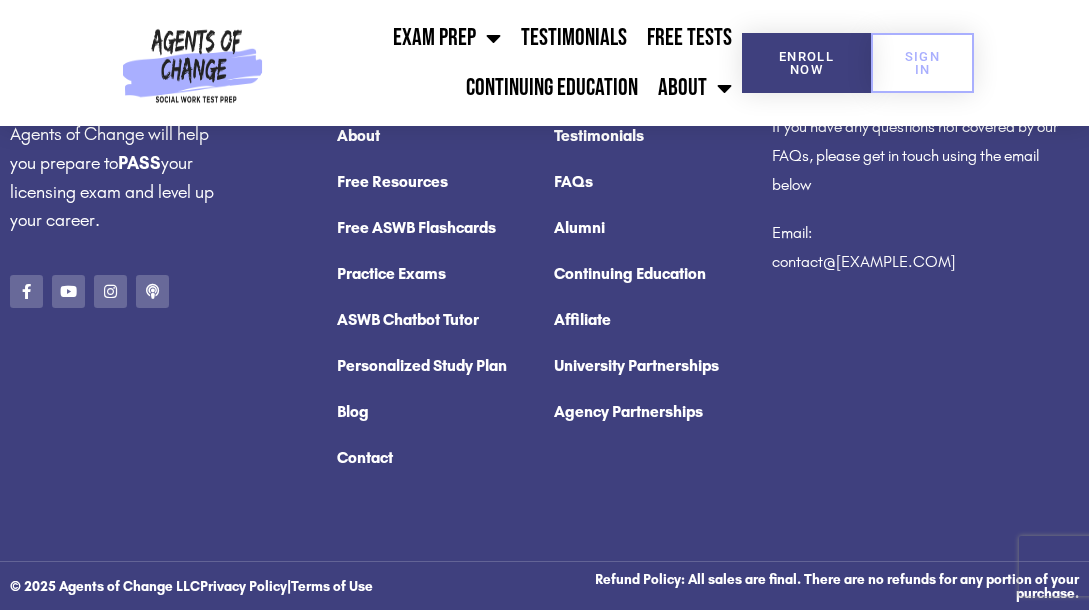 scroll, scrollTop: 7894, scrollLeft: 0, axis: vertical 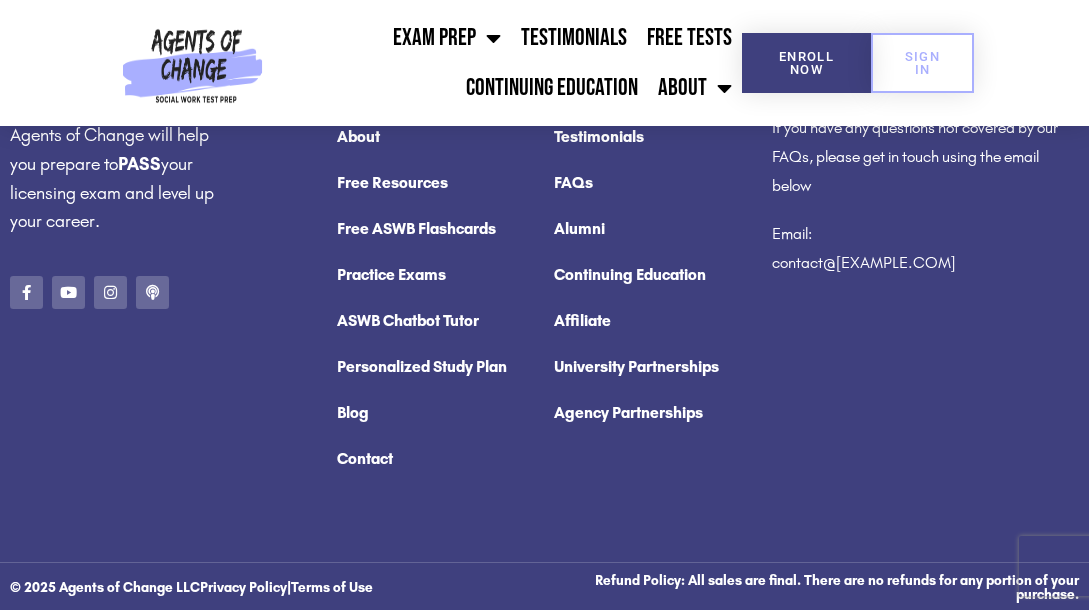 click on "About" 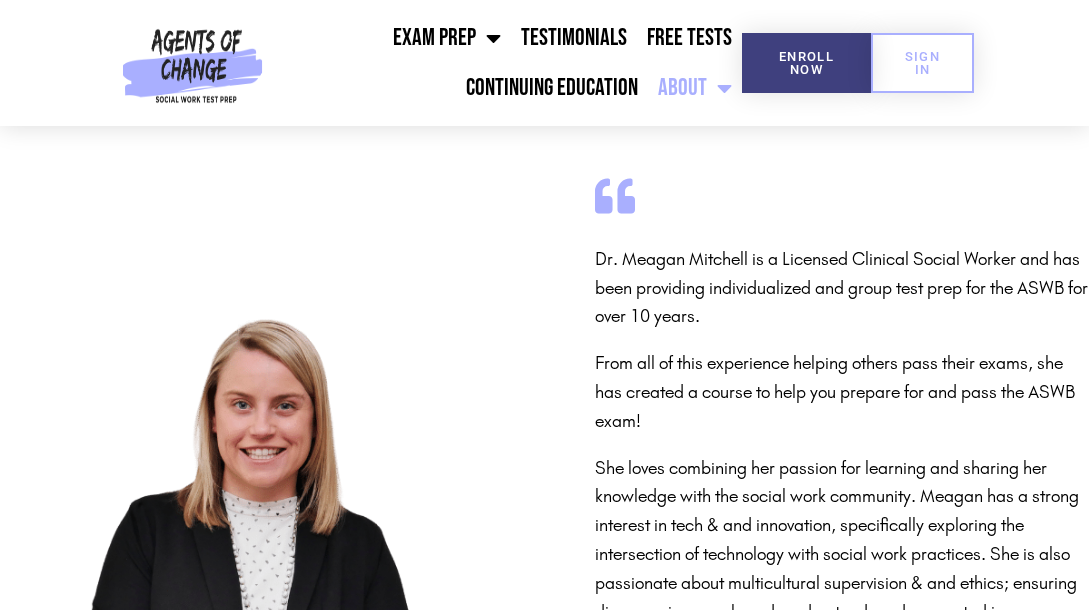 scroll, scrollTop: 0, scrollLeft: 0, axis: both 